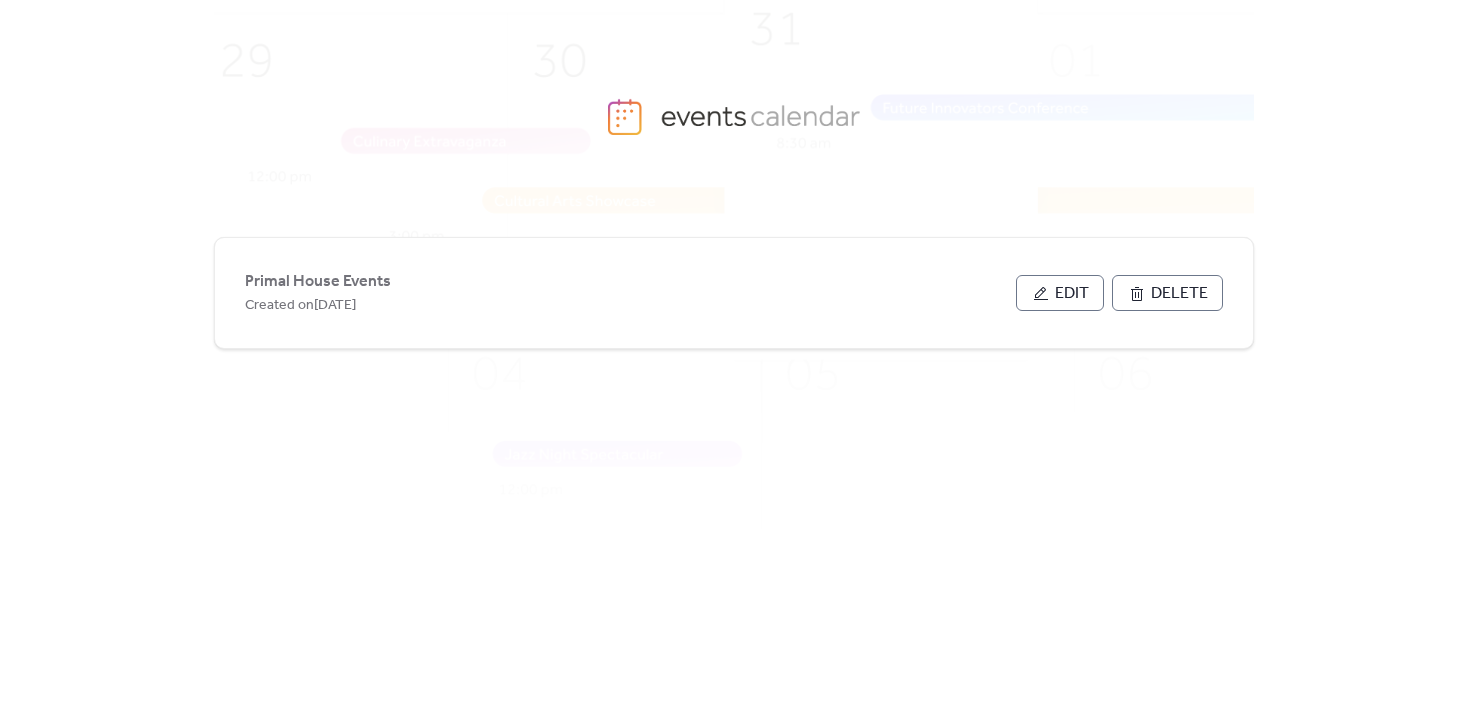 scroll, scrollTop: 0, scrollLeft: 0, axis: both 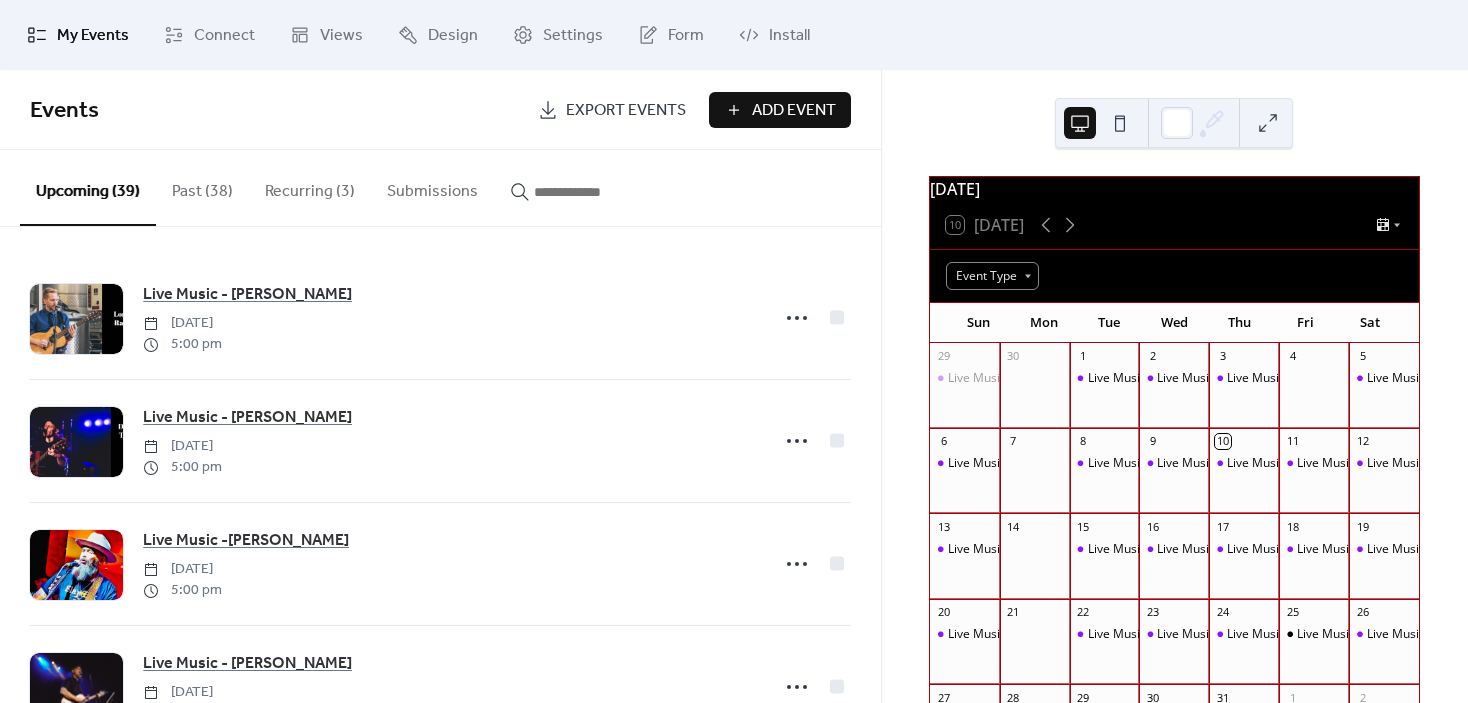 click on "Recurring  (3)" at bounding box center [310, 187] 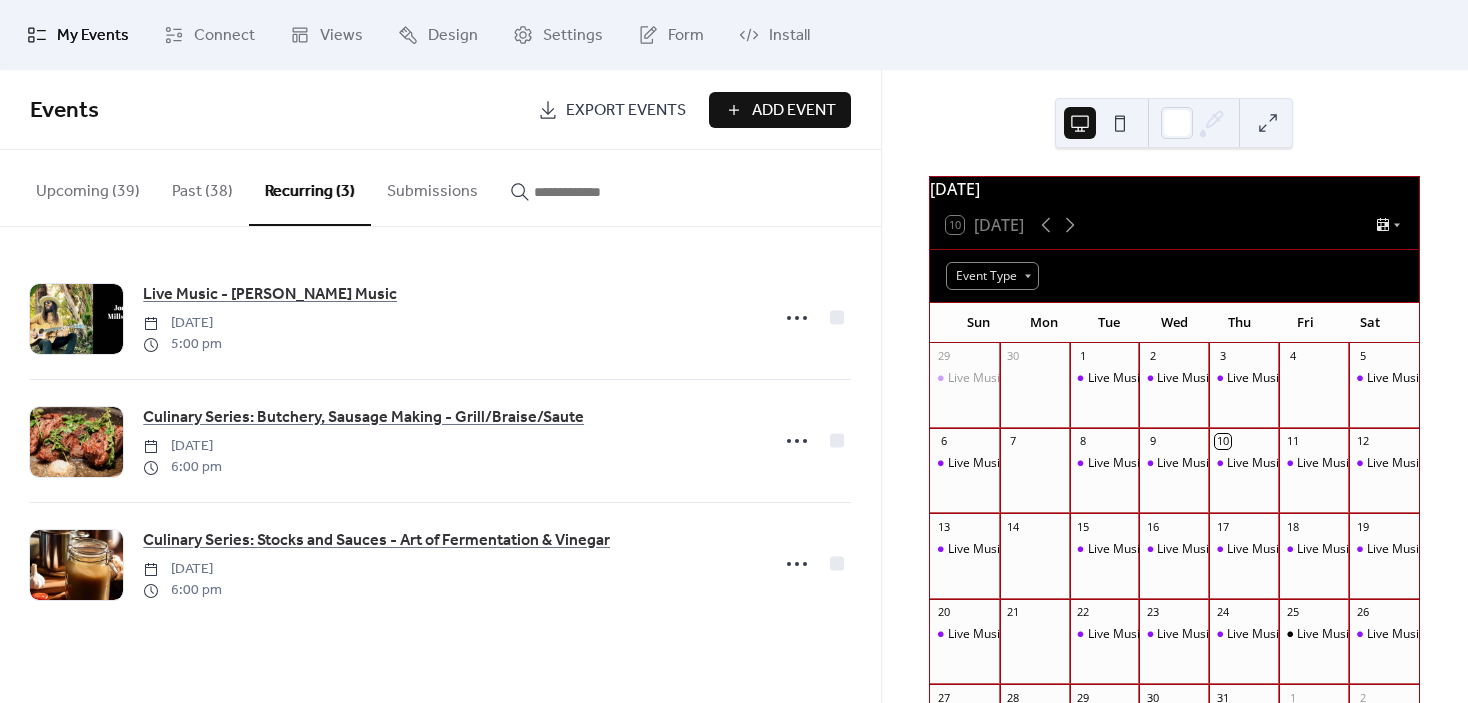 click on "Culinary Series: Butchery, Sausage Making - Grill/Braise/Saute" at bounding box center [363, 418] 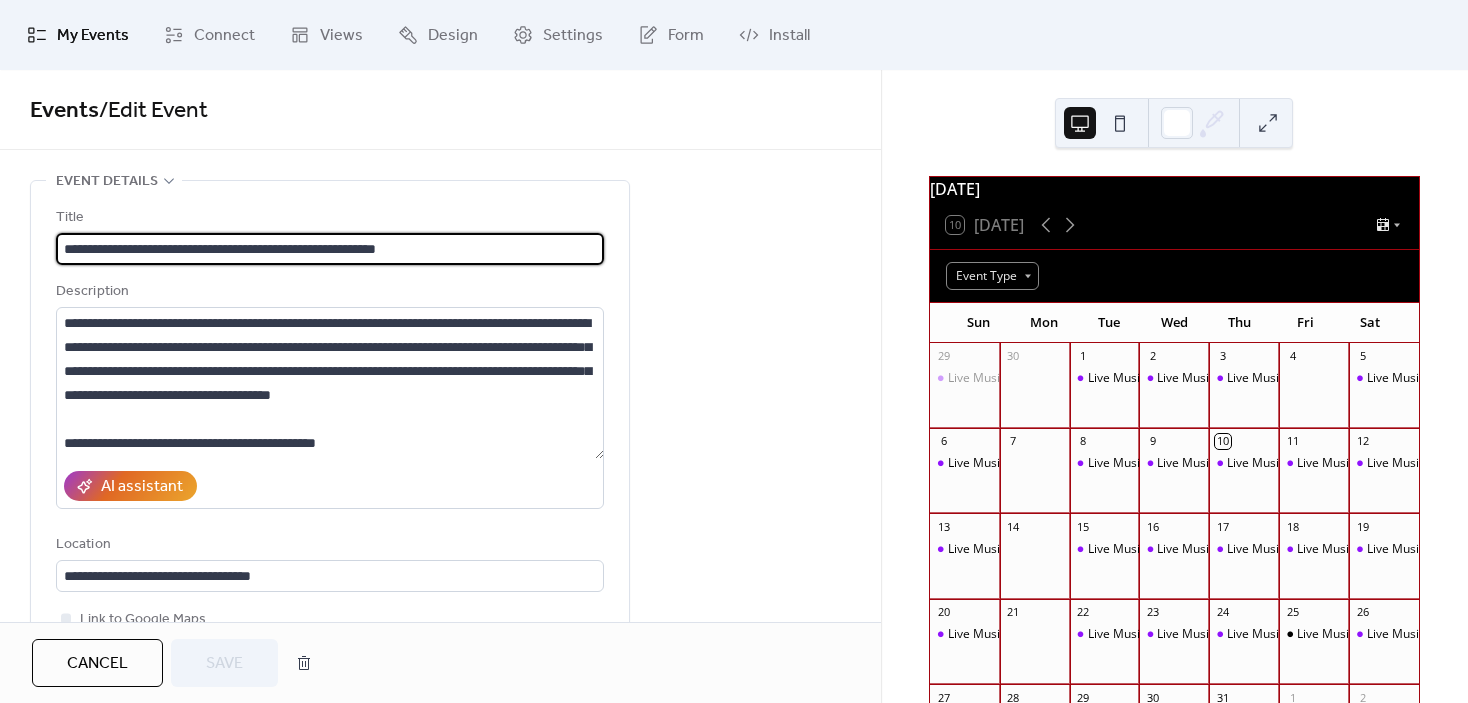type on "**********" 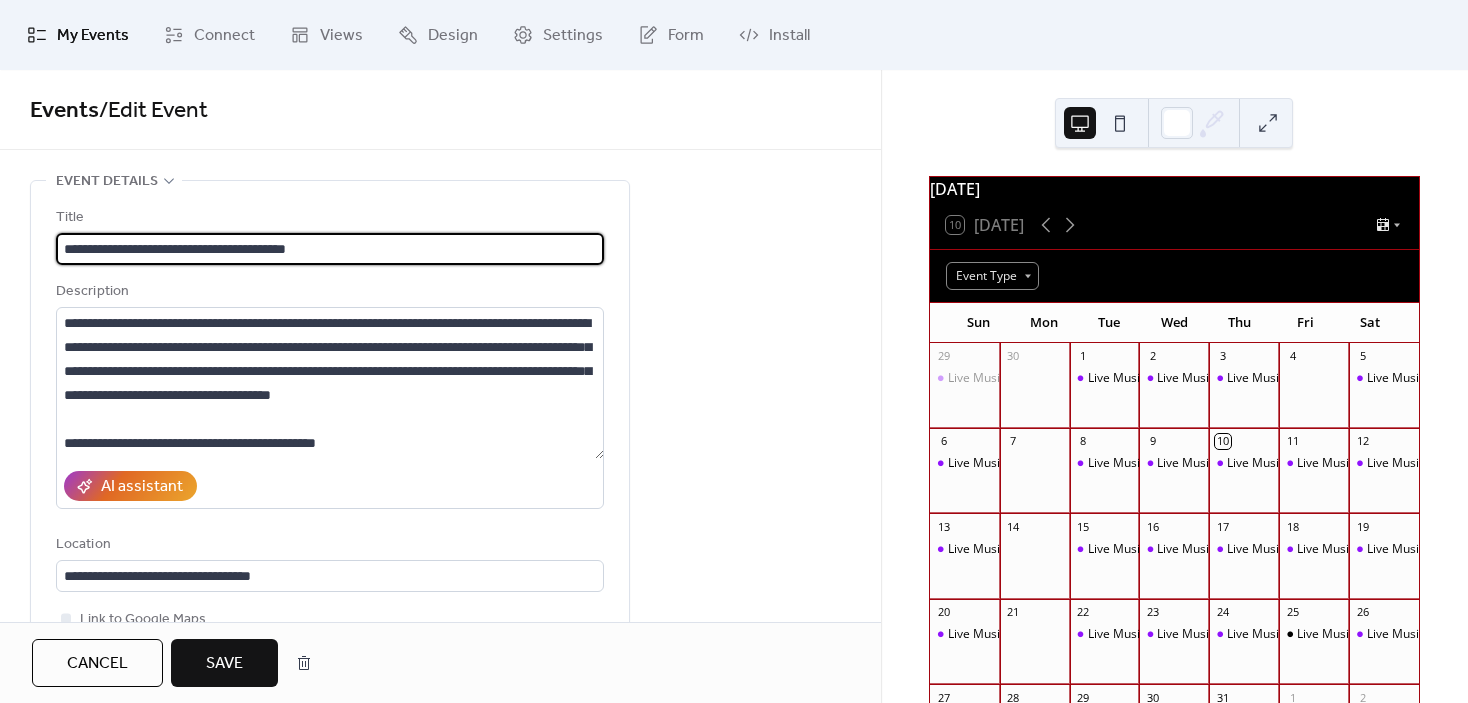 type on "**********" 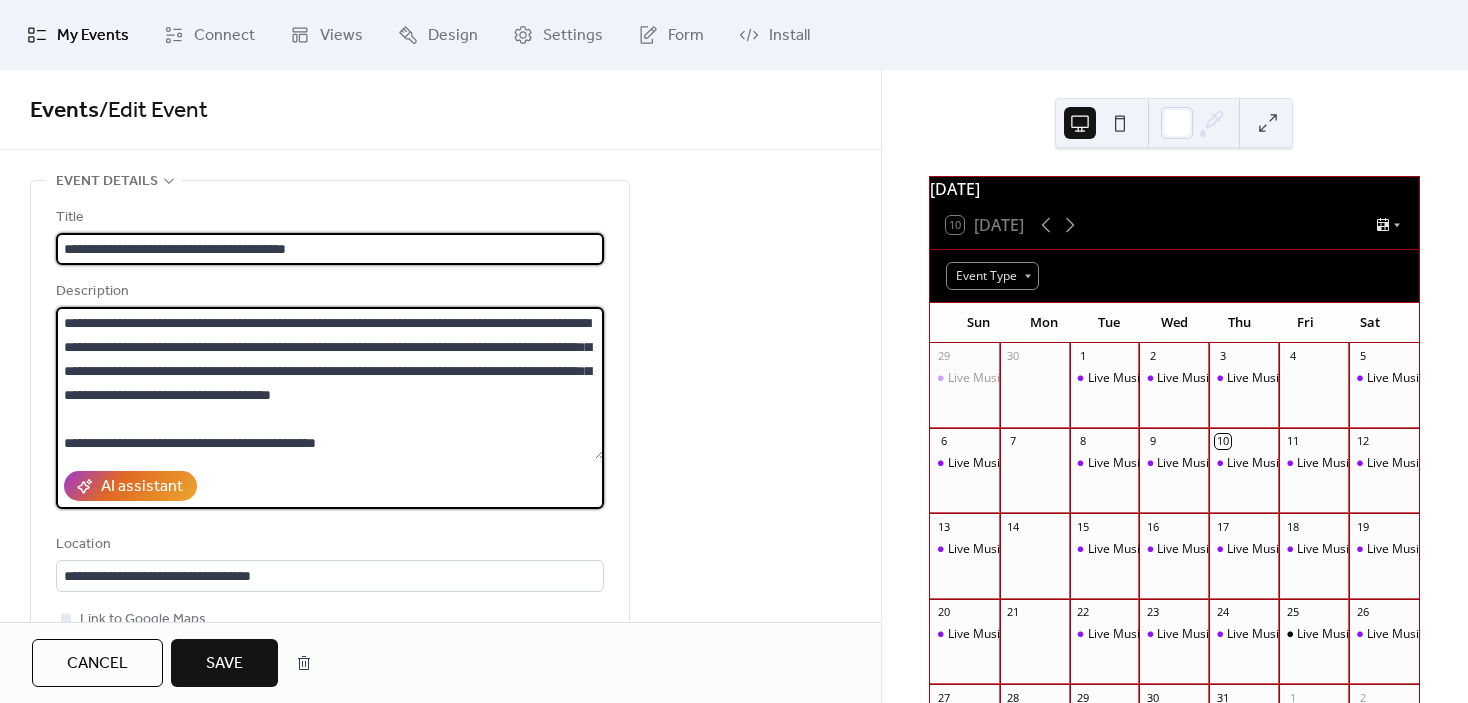 click on "**********" at bounding box center [330, 383] 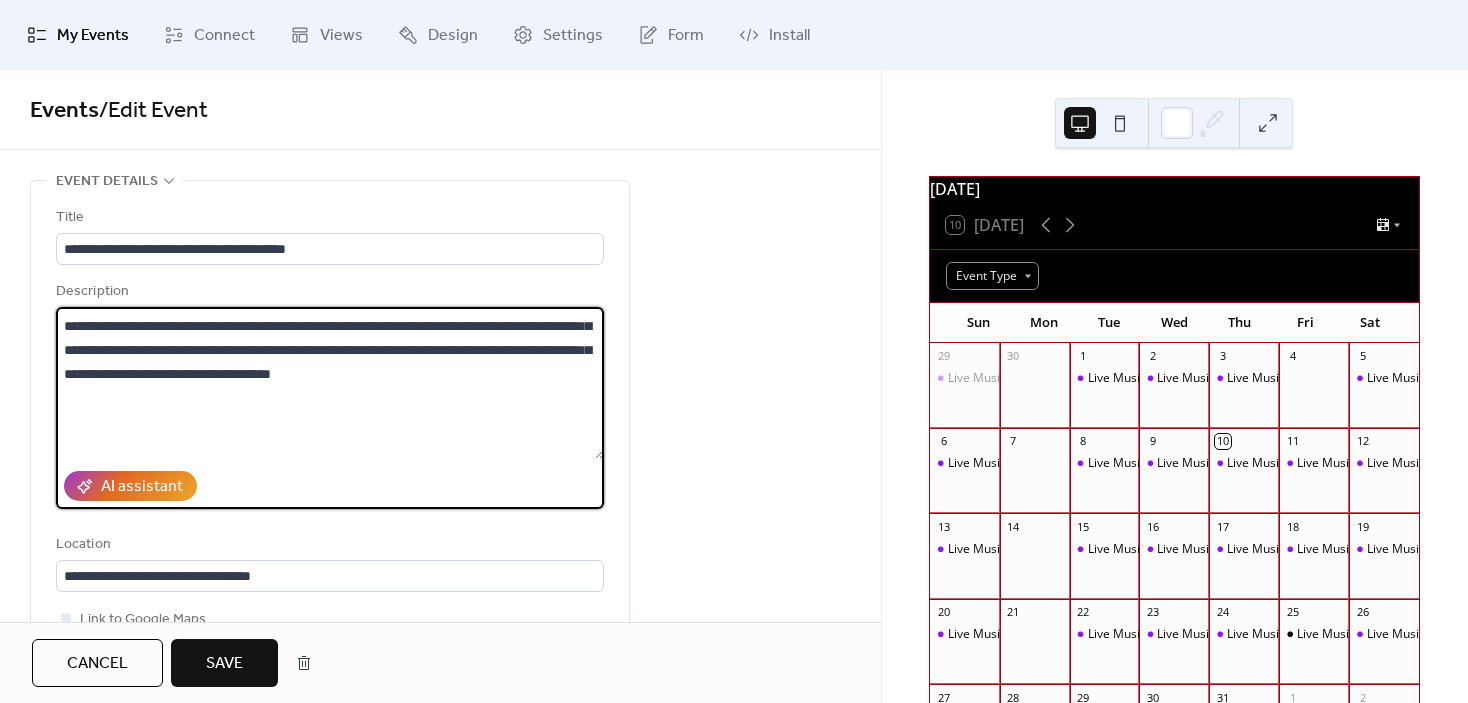 paste on "**********" 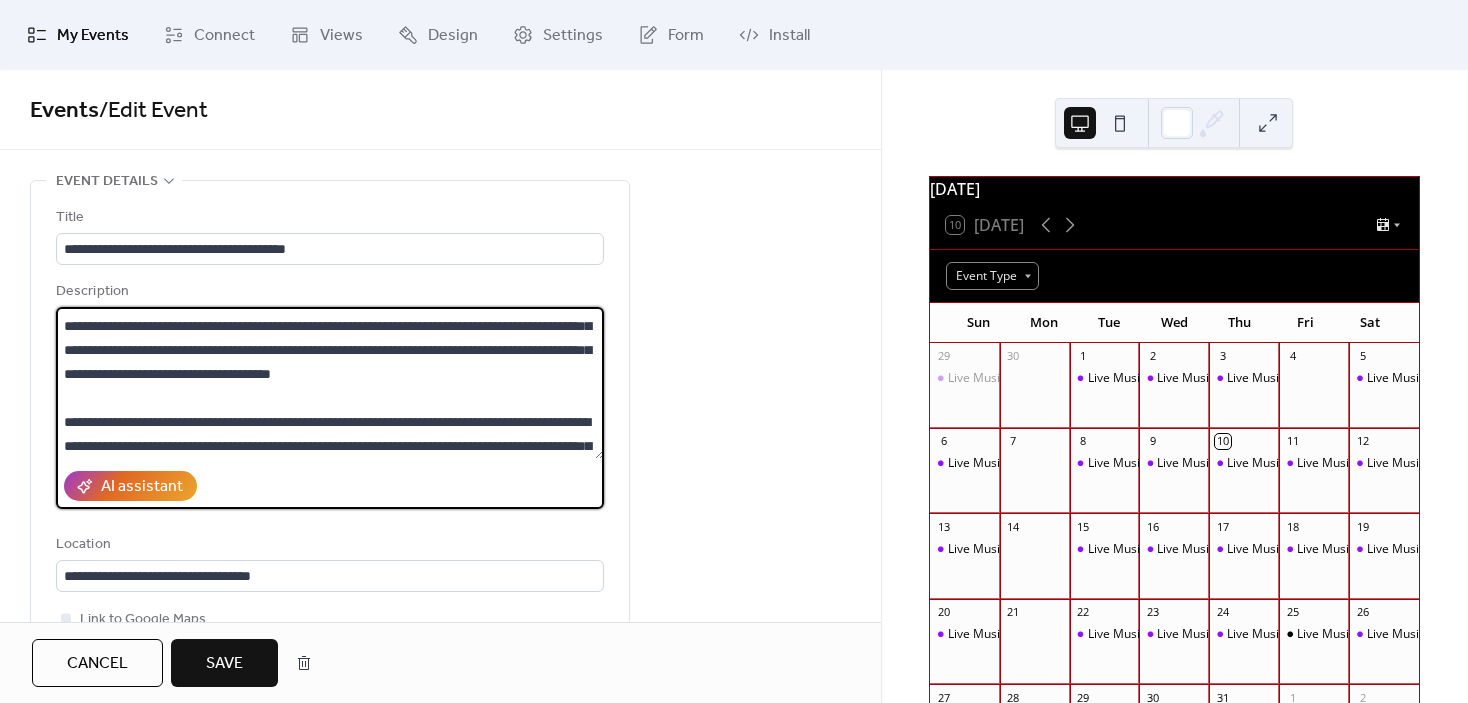 scroll, scrollTop: 92, scrollLeft: 0, axis: vertical 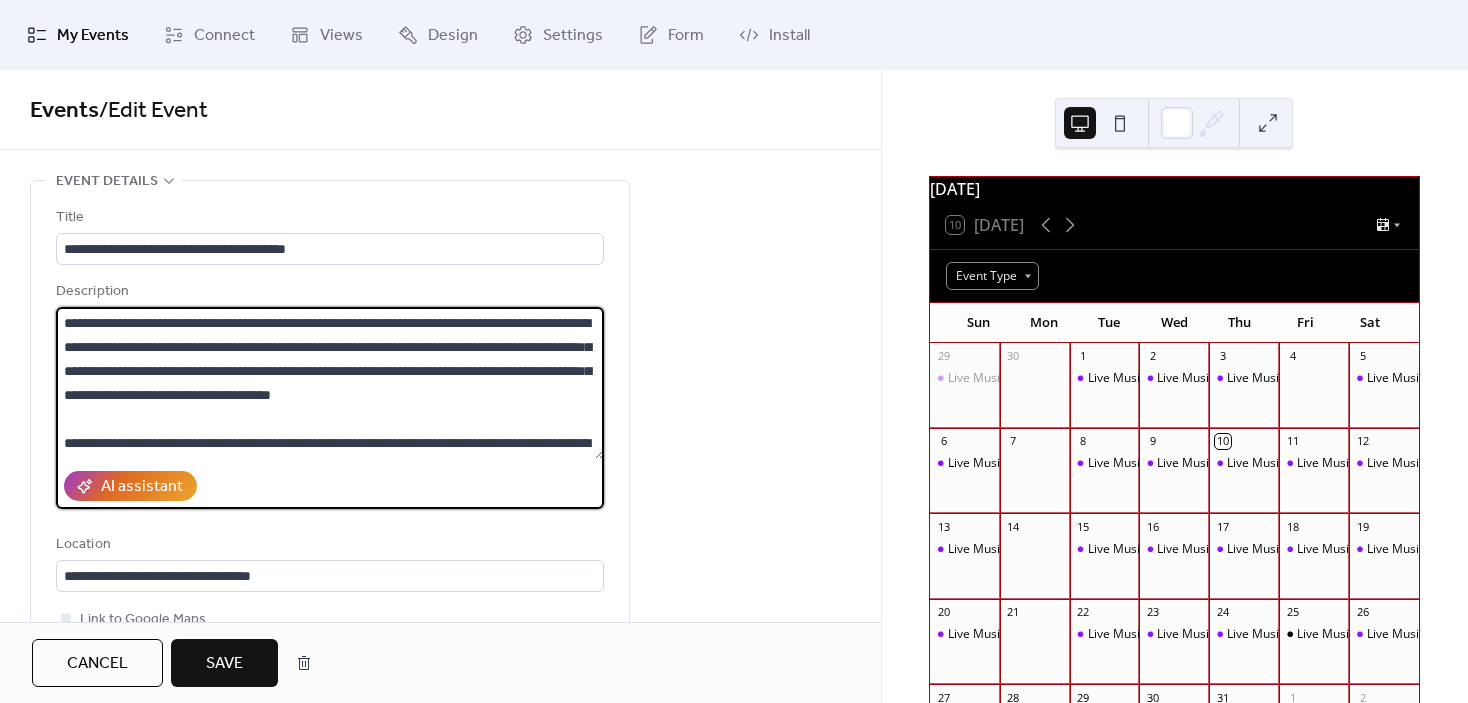 drag, startPoint x: 260, startPoint y: 330, endPoint x: -6, endPoint y: 302, distance: 267.46964 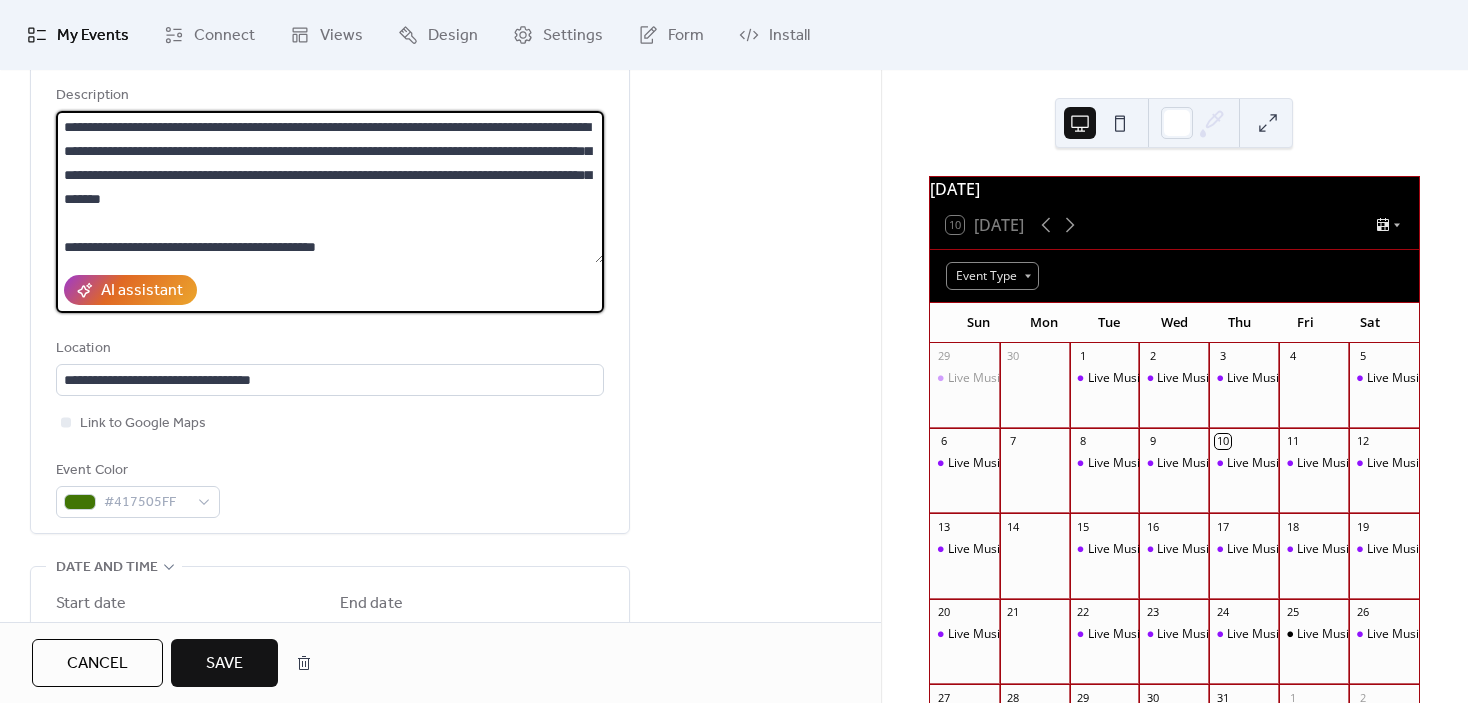 scroll, scrollTop: 200, scrollLeft: 0, axis: vertical 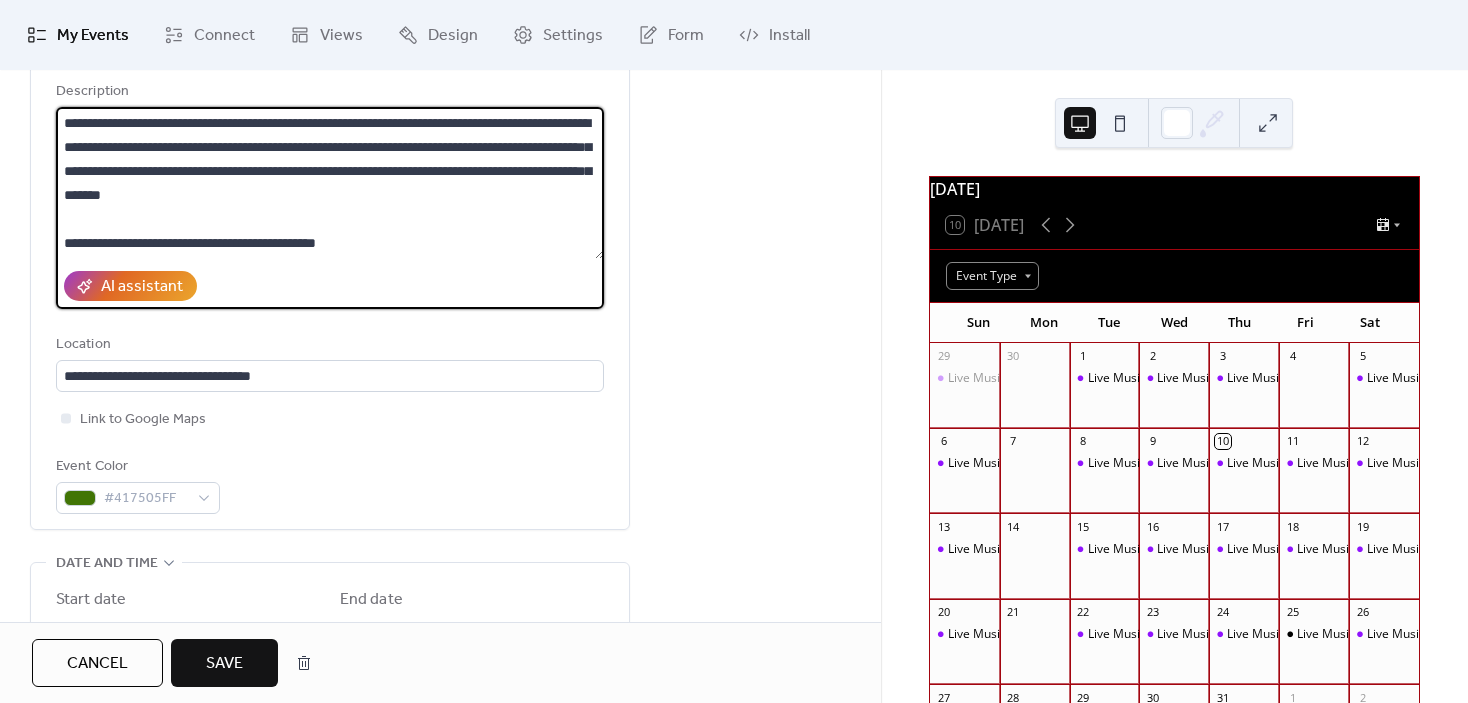 type on "**********" 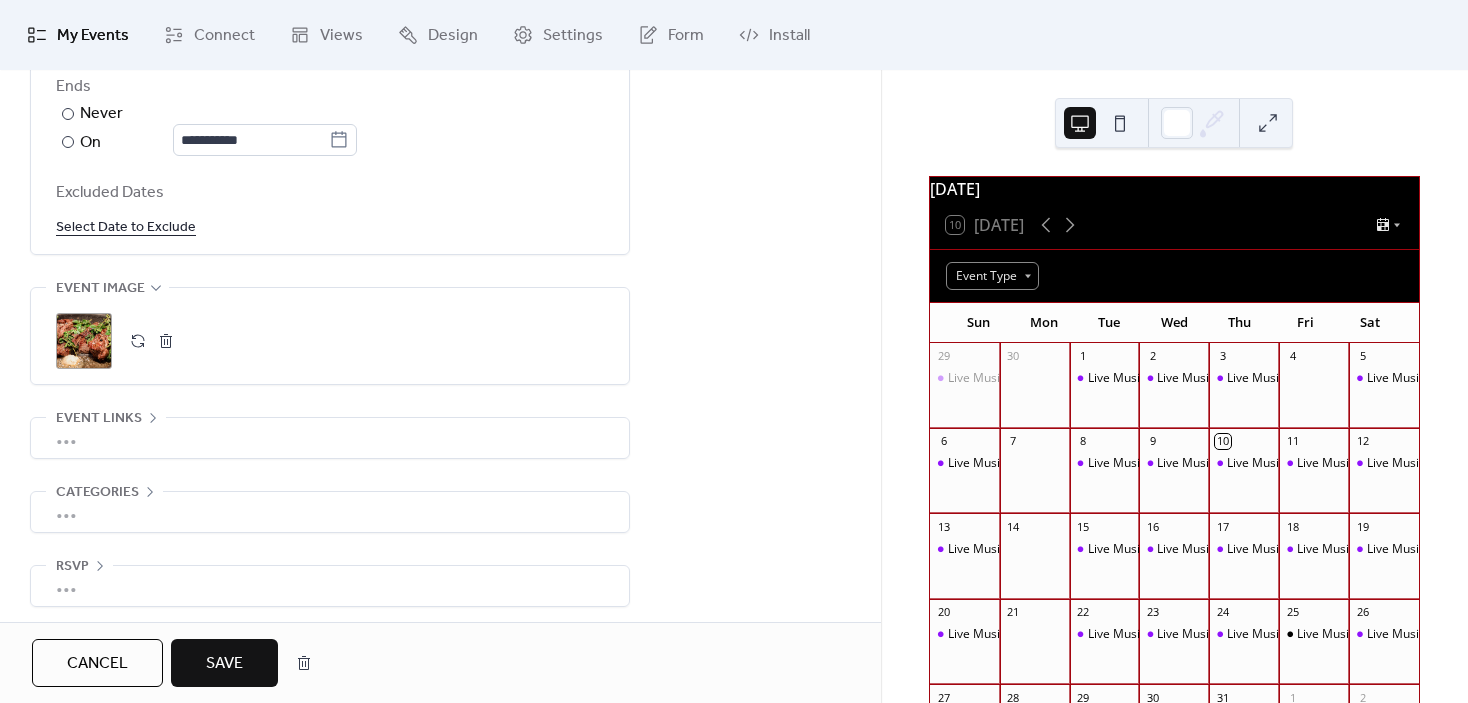 scroll, scrollTop: 1208, scrollLeft: 0, axis: vertical 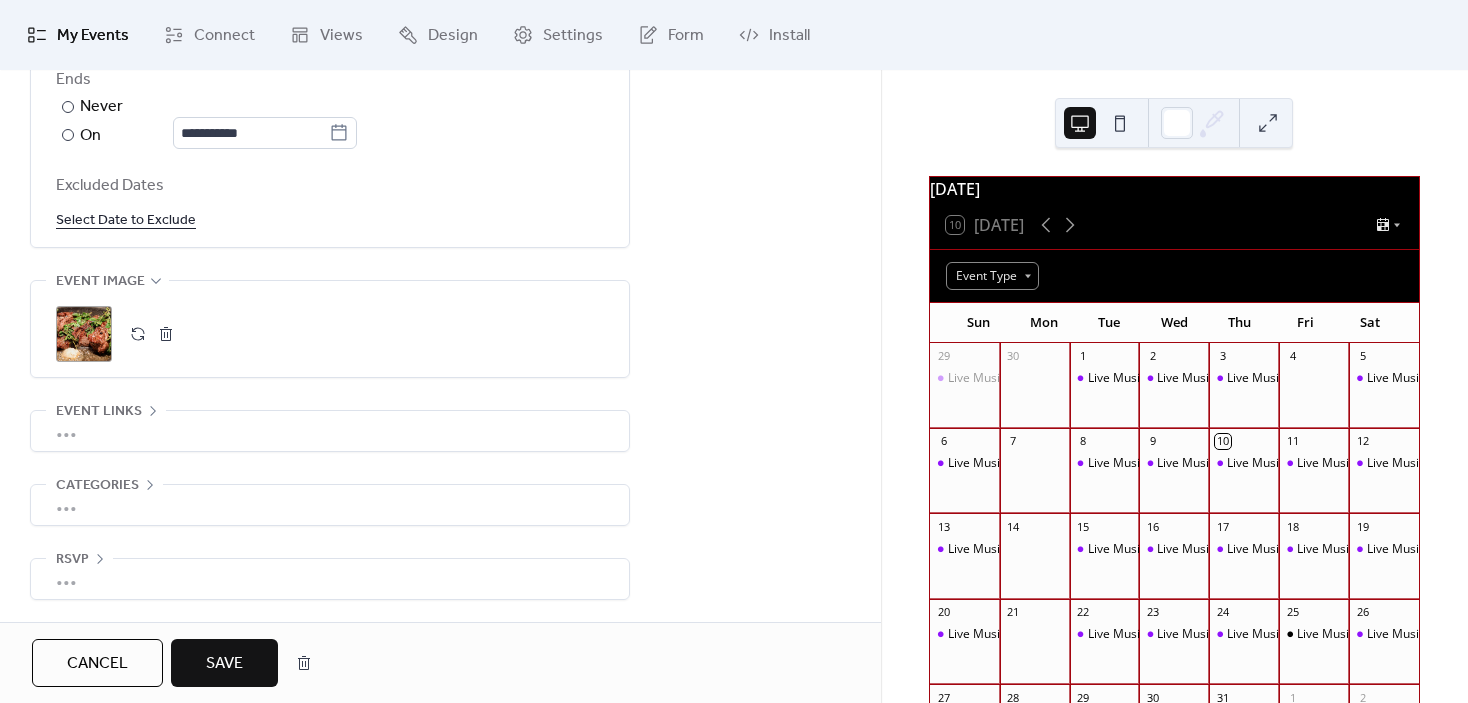 click on "Save" at bounding box center [224, 664] 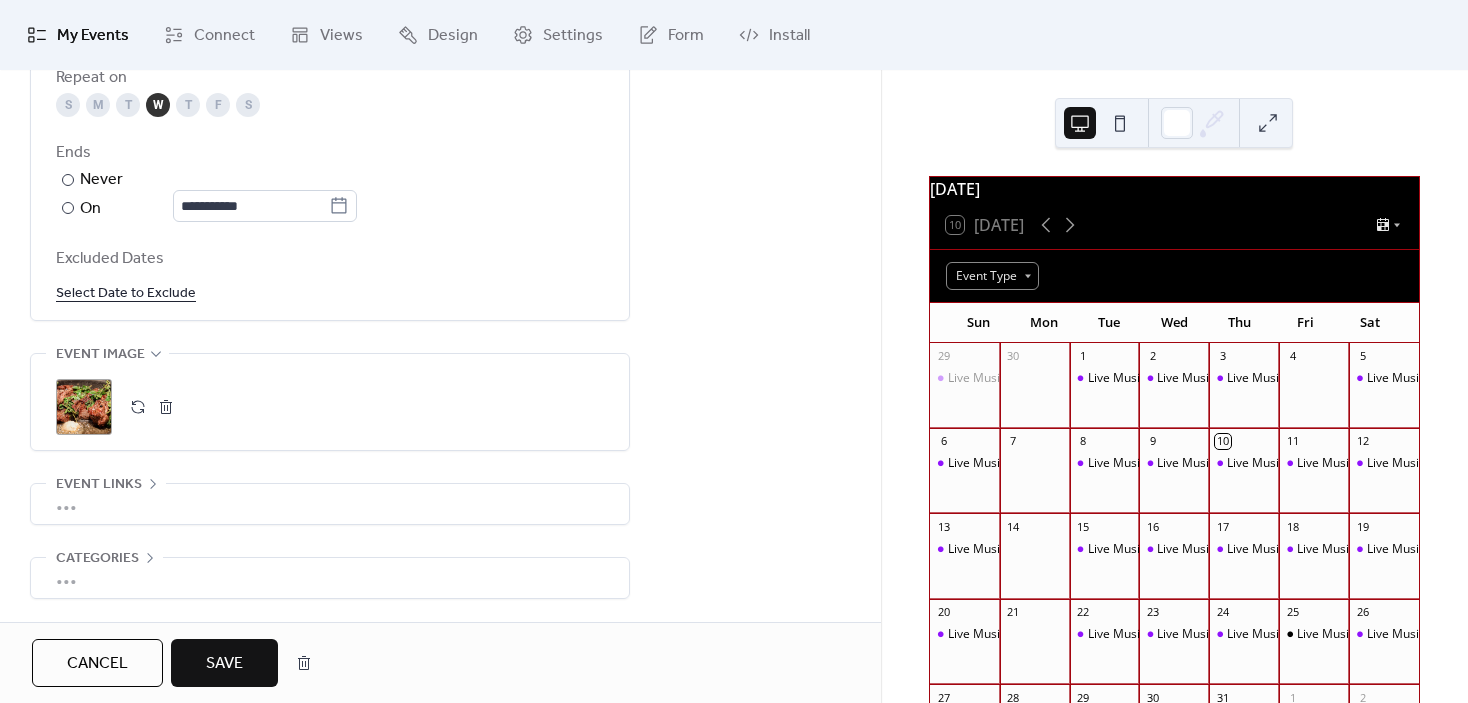 scroll, scrollTop: 1281, scrollLeft: 0, axis: vertical 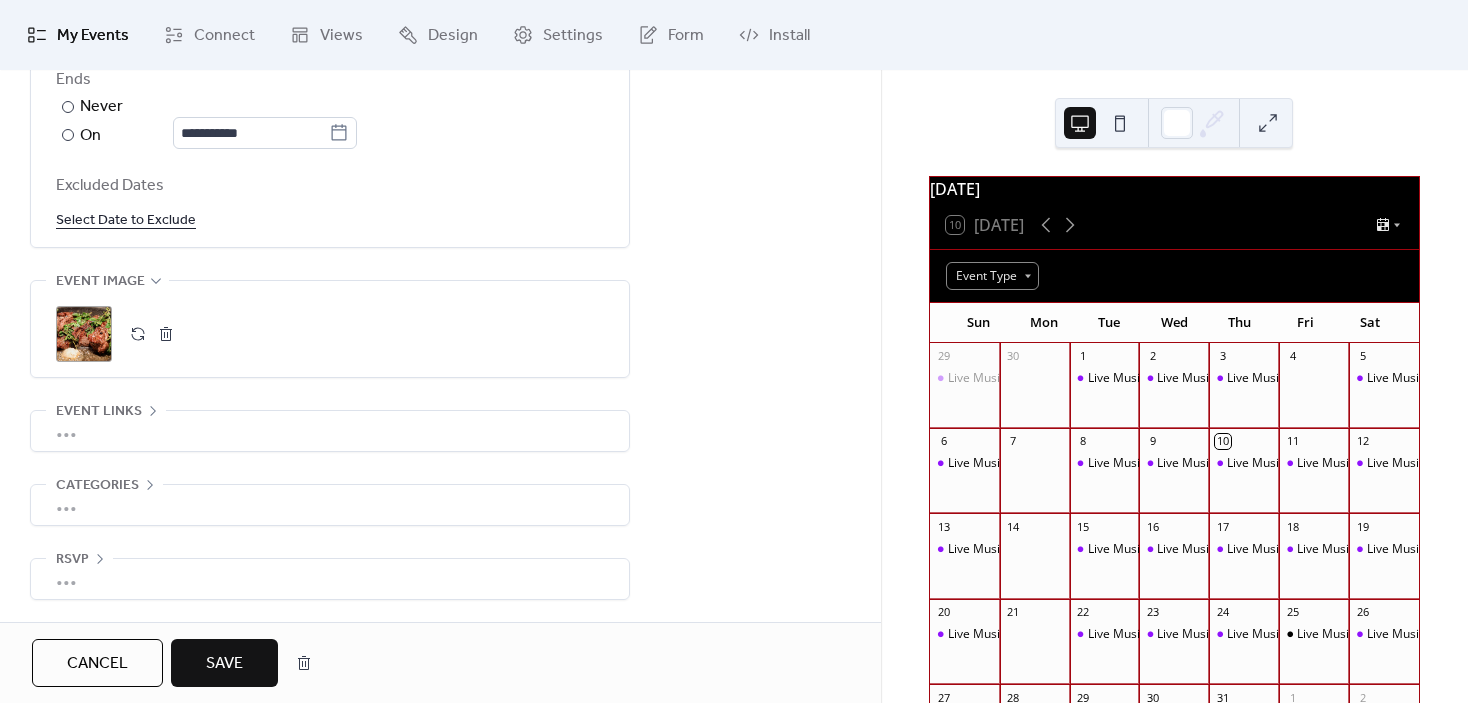 click on "Save" at bounding box center [224, 664] 